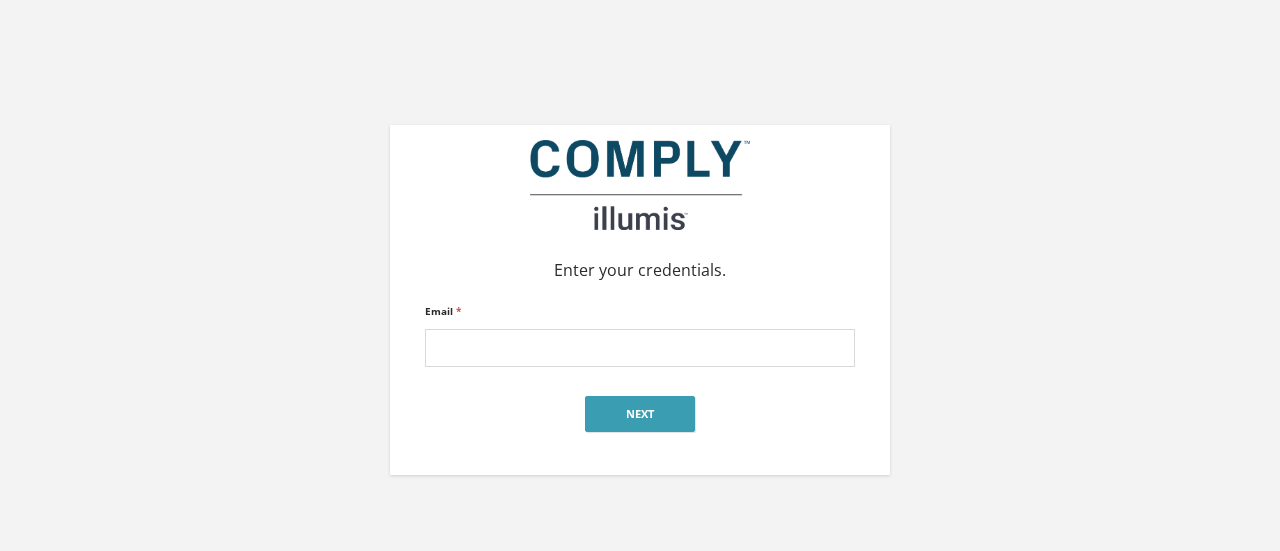 scroll, scrollTop: 0, scrollLeft: 0, axis: both 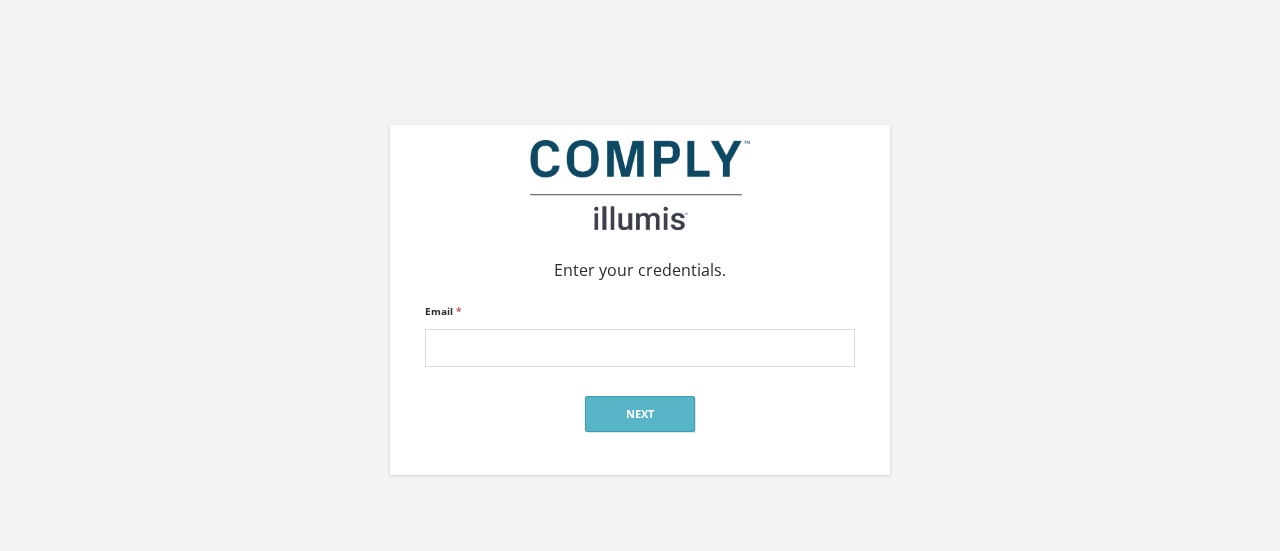 click on "Email *" at bounding box center (640, 348) 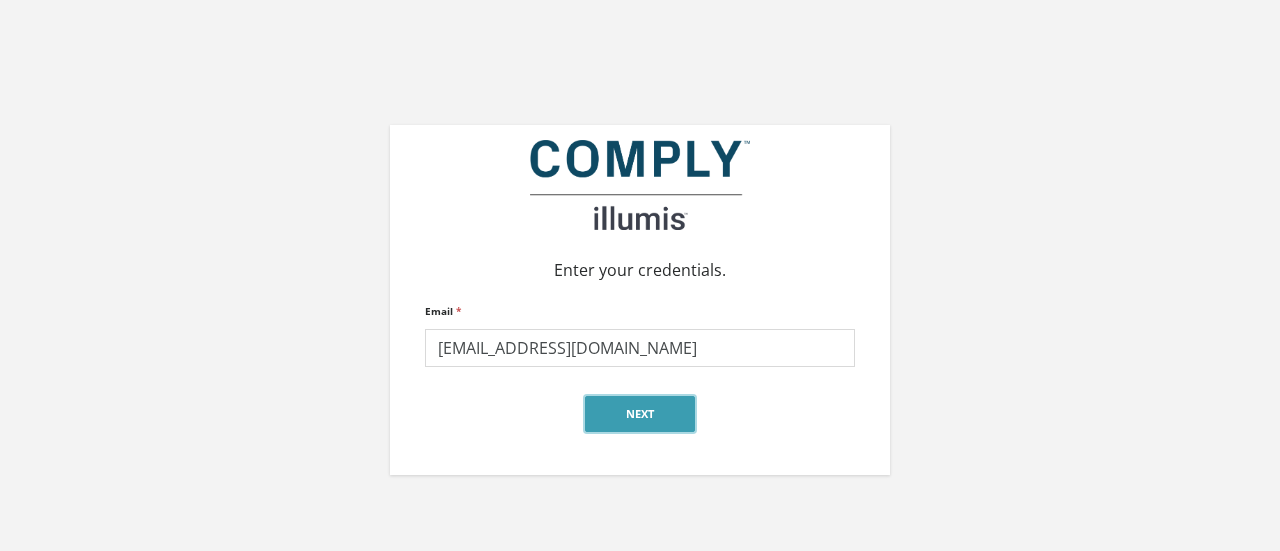 click on "Next" at bounding box center [640, 414] 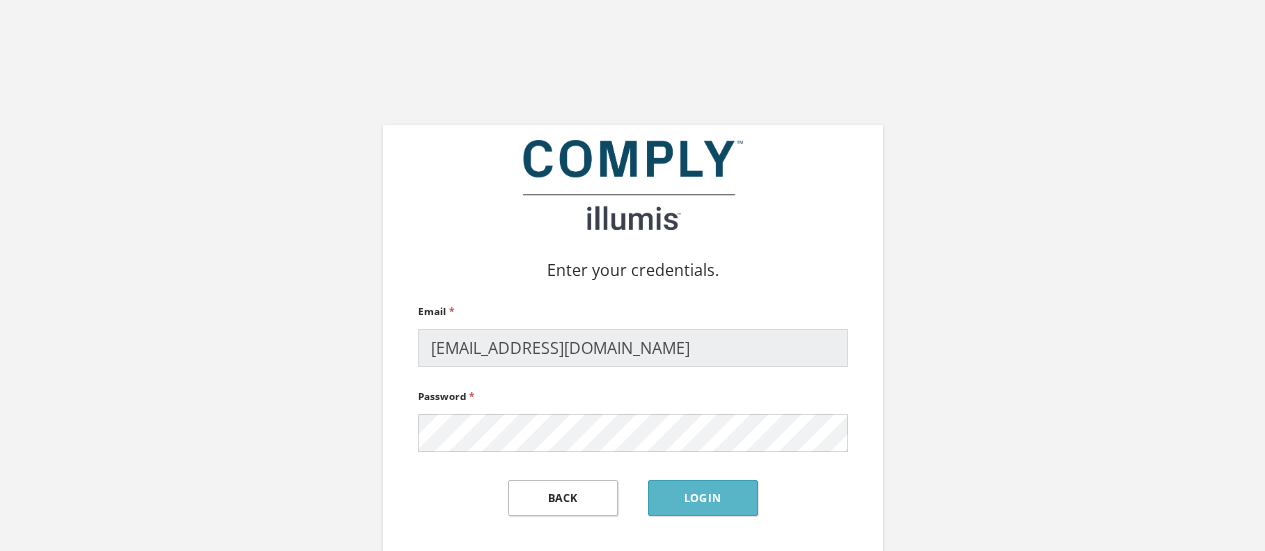scroll, scrollTop: 0, scrollLeft: 0, axis: both 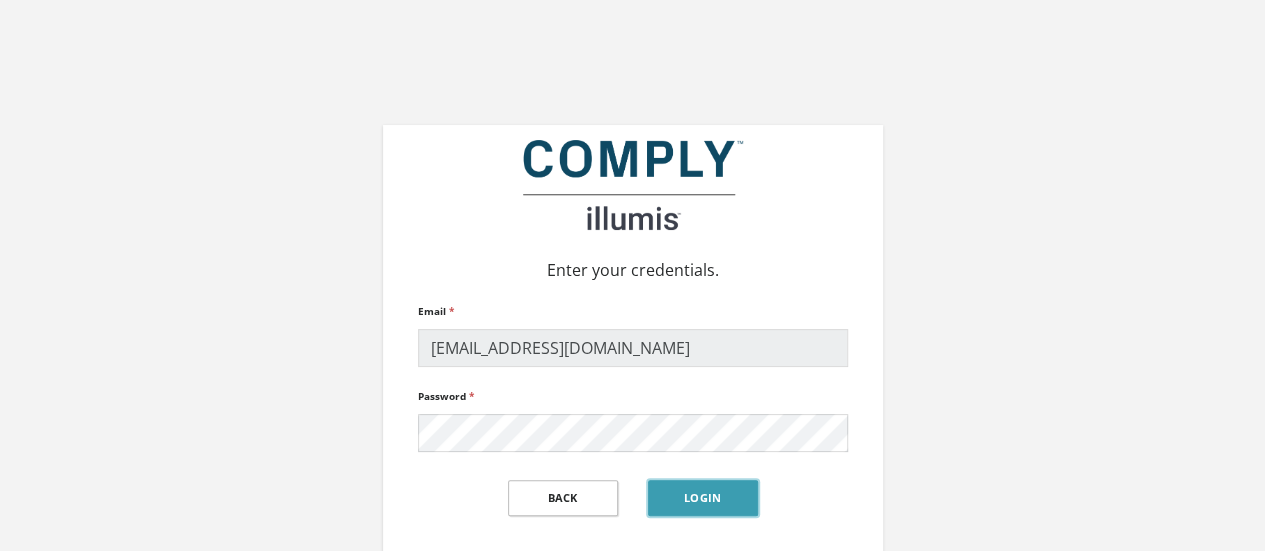 click on "Login" at bounding box center (703, 498) 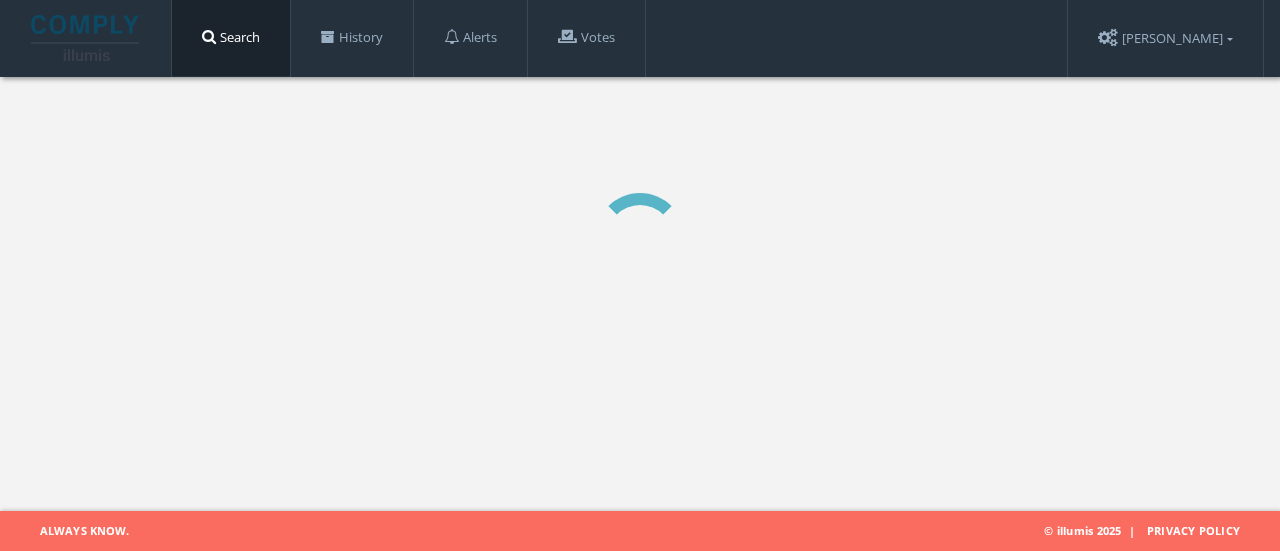 scroll, scrollTop: 0, scrollLeft: 0, axis: both 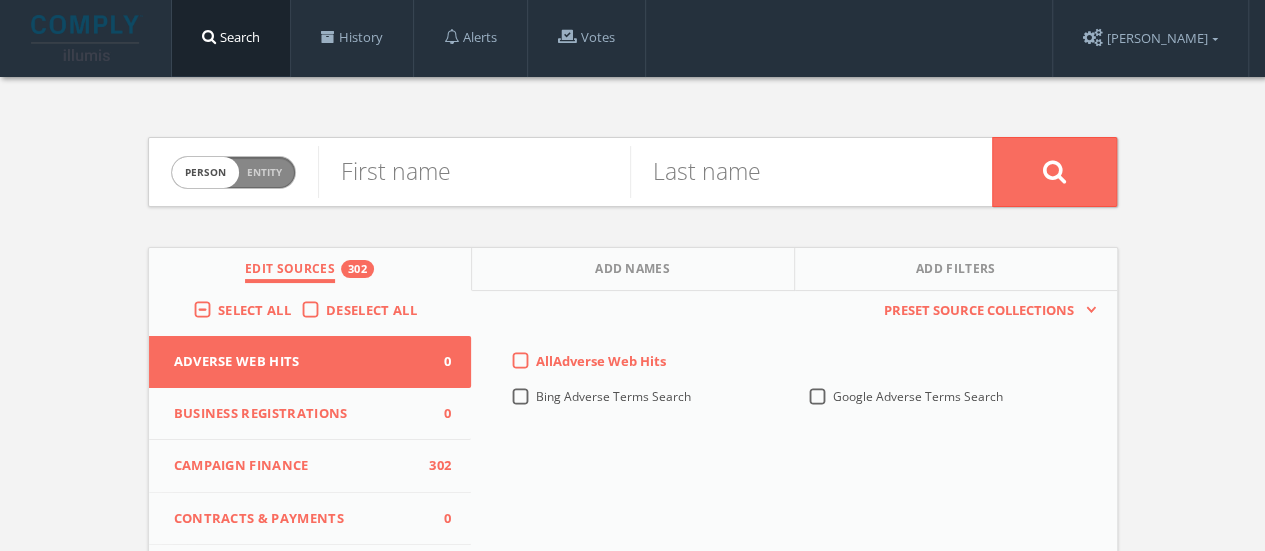 click on "person" at bounding box center [205, 172] 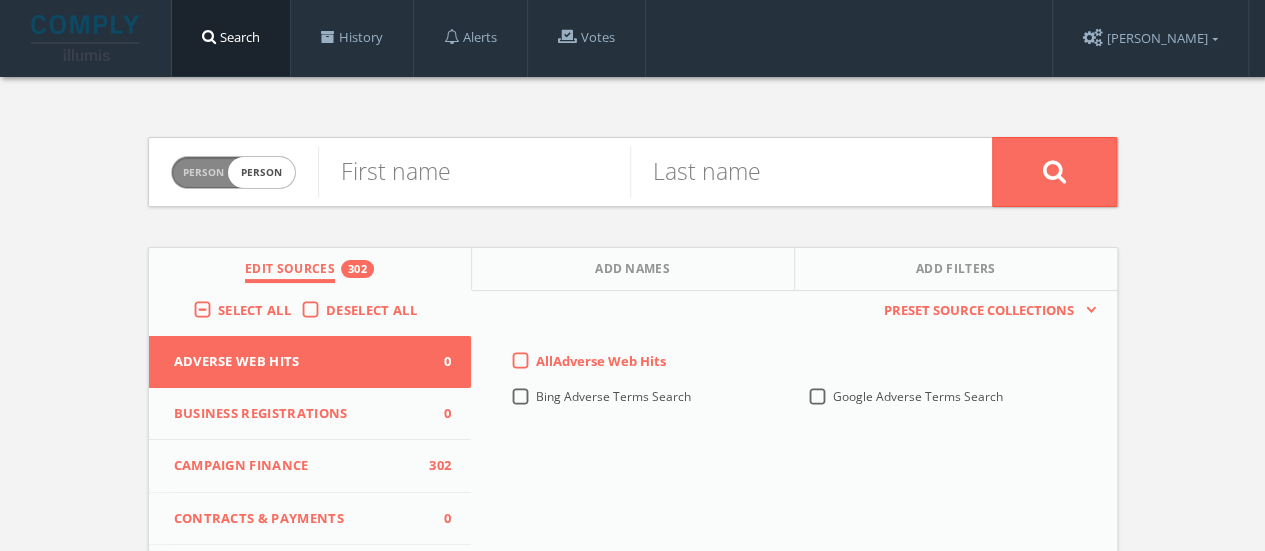 checkbox on "true" 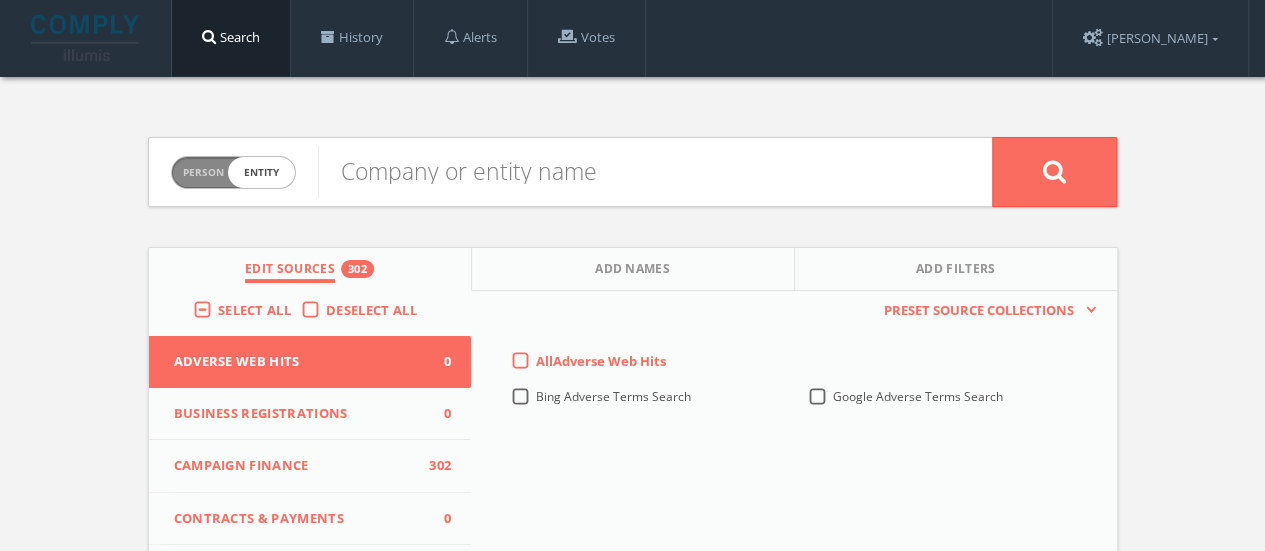 click on "Deselect All" at bounding box center [376, 311] 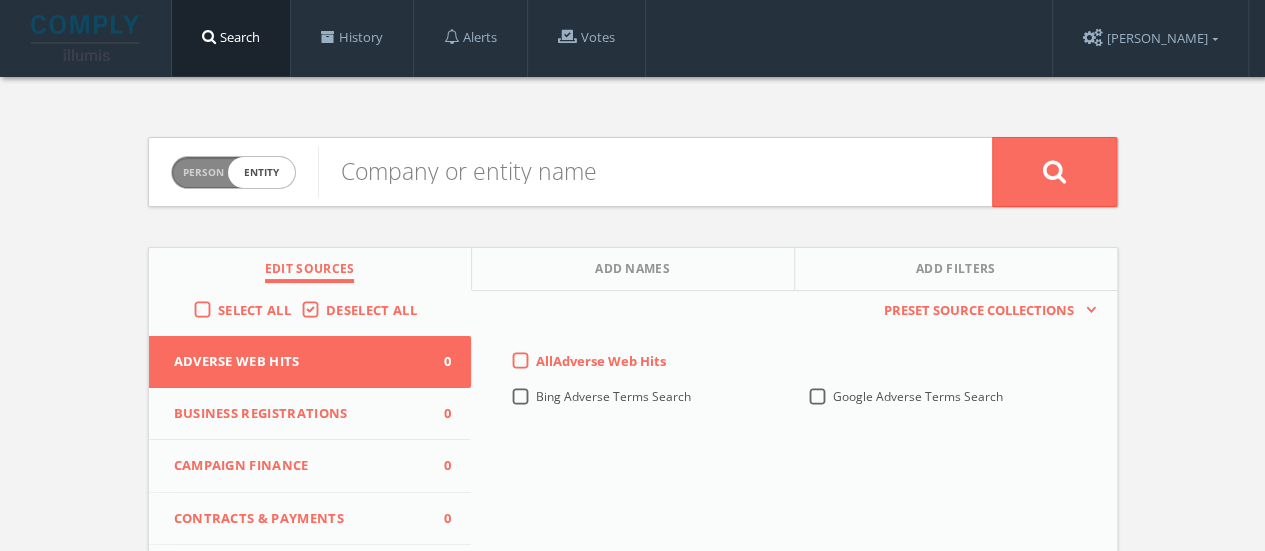 click on "Campaign Finance 0" at bounding box center [310, 466] 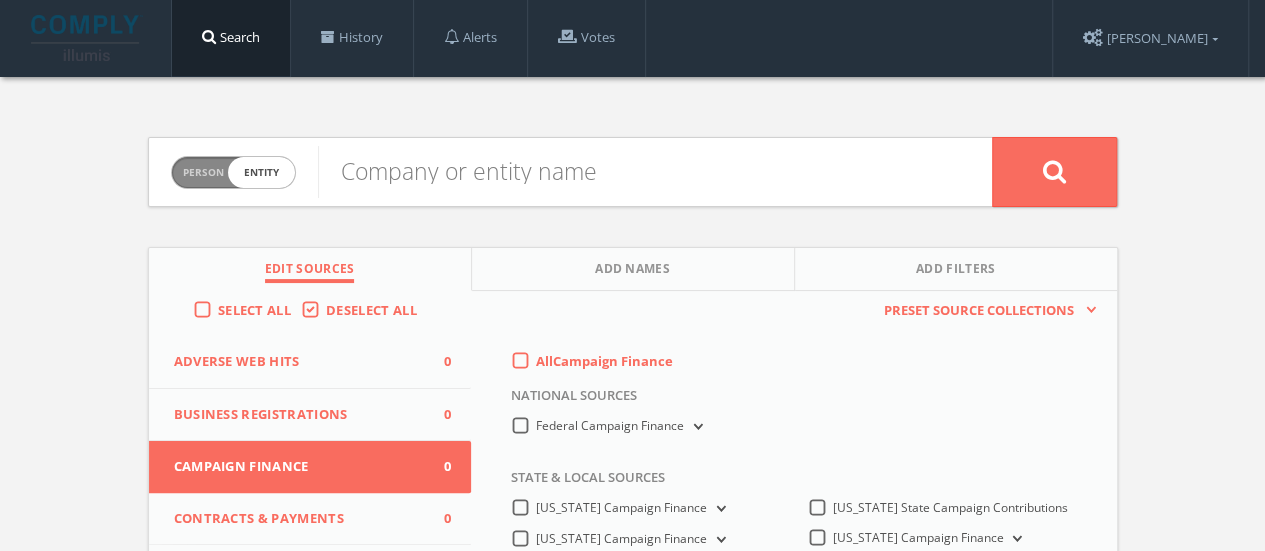click on "All  Campaign Finance" at bounding box center [604, 362] 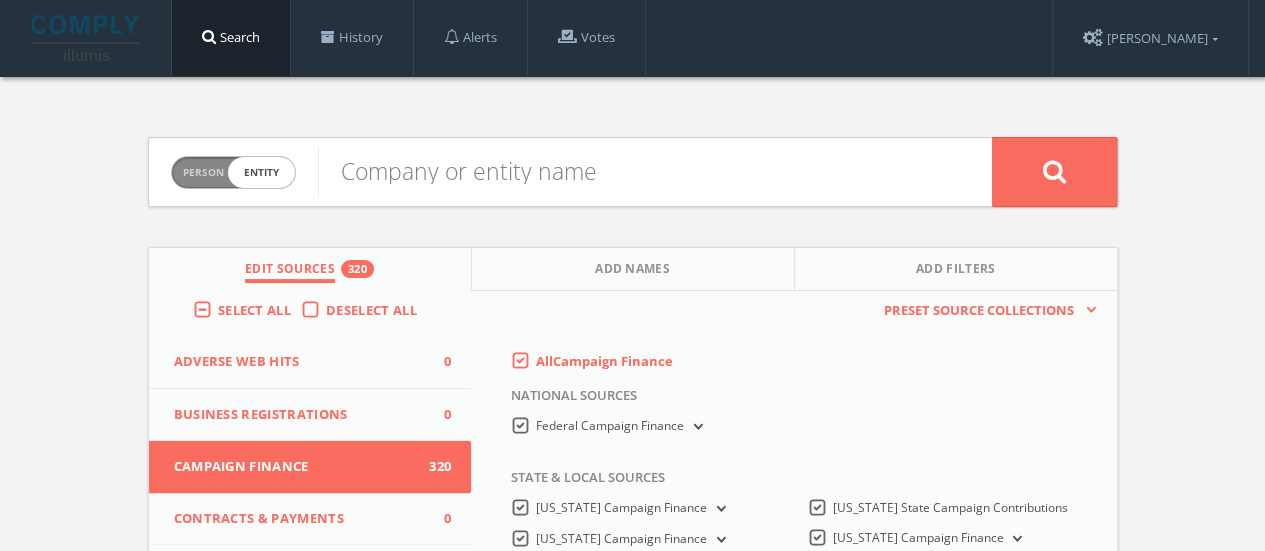 click on "Federal Campaign Finance" at bounding box center (621, 426) 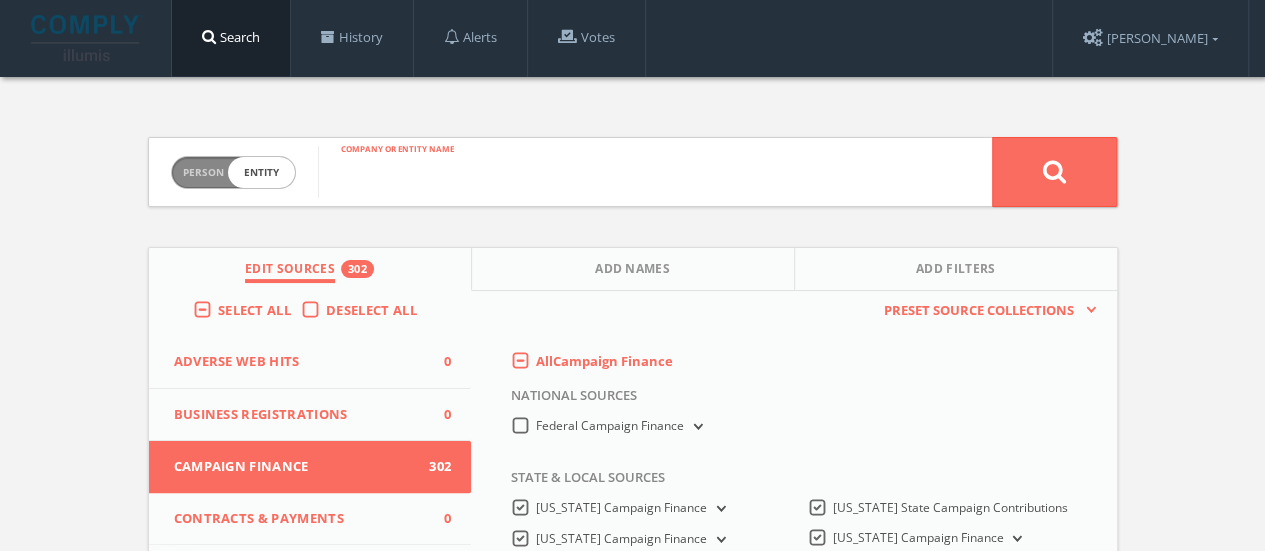 click at bounding box center [655, 172] 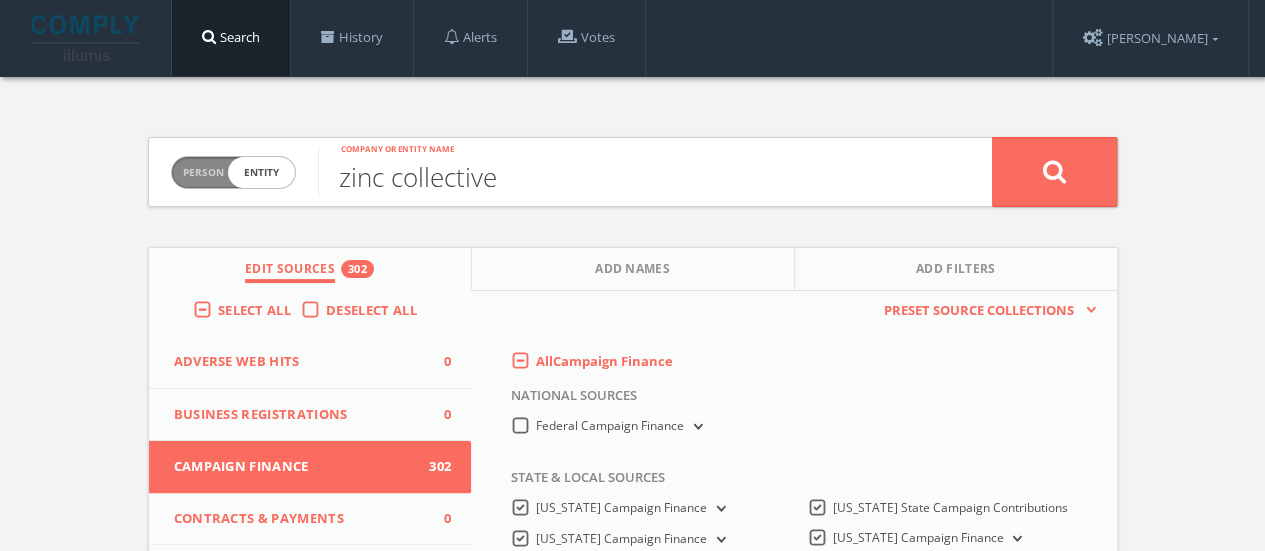type on "zinc collective" 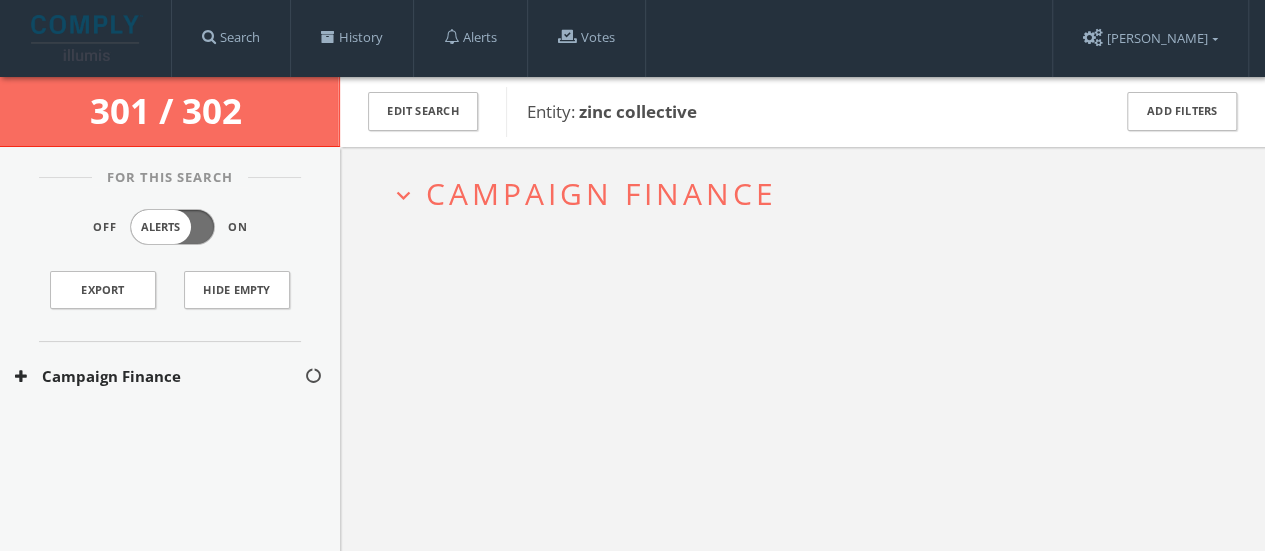 click on "Campaign Finance" at bounding box center [159, 376] 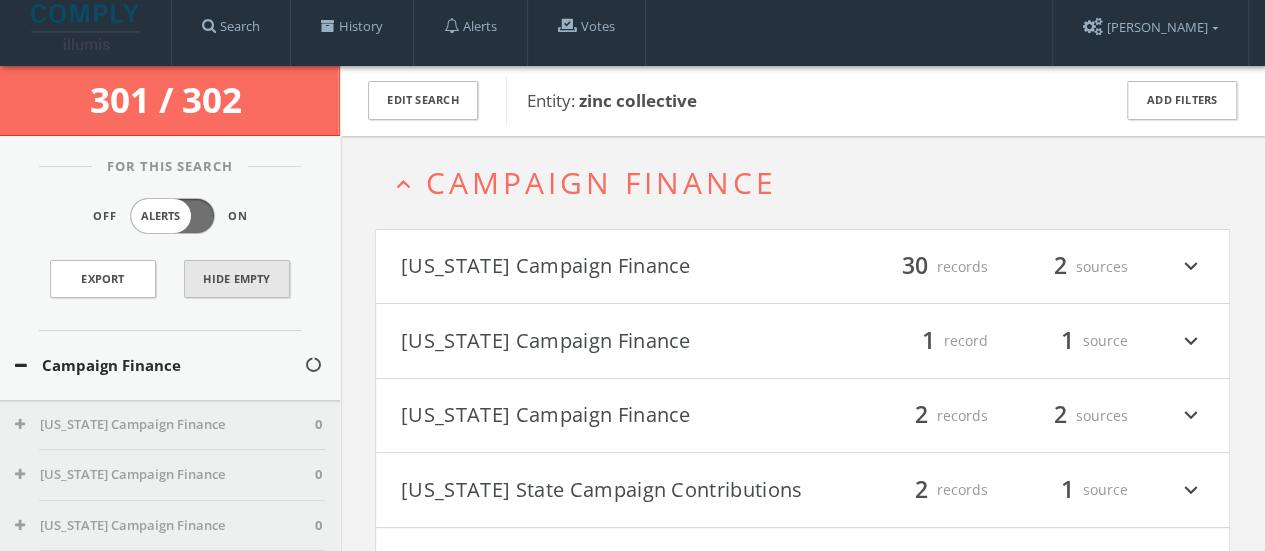 scroll, scrollTop: 21, scrollLeft: 0, axis: vertical 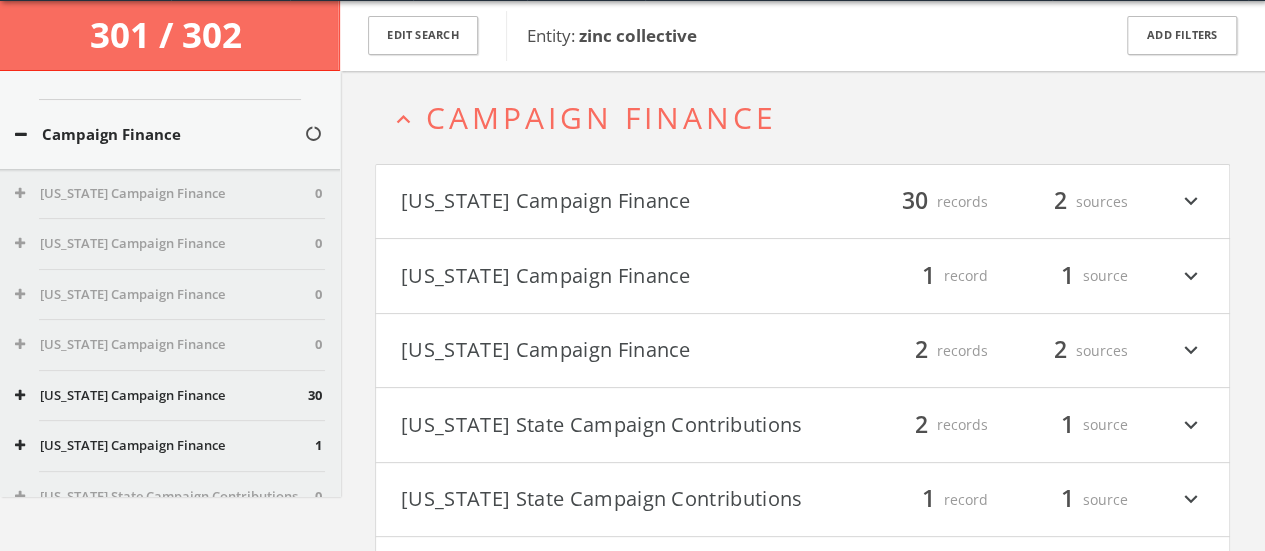 click on "California Campaign Finance filter_list 30 records 2 sources expand_more" at bounding box center (802, 202) 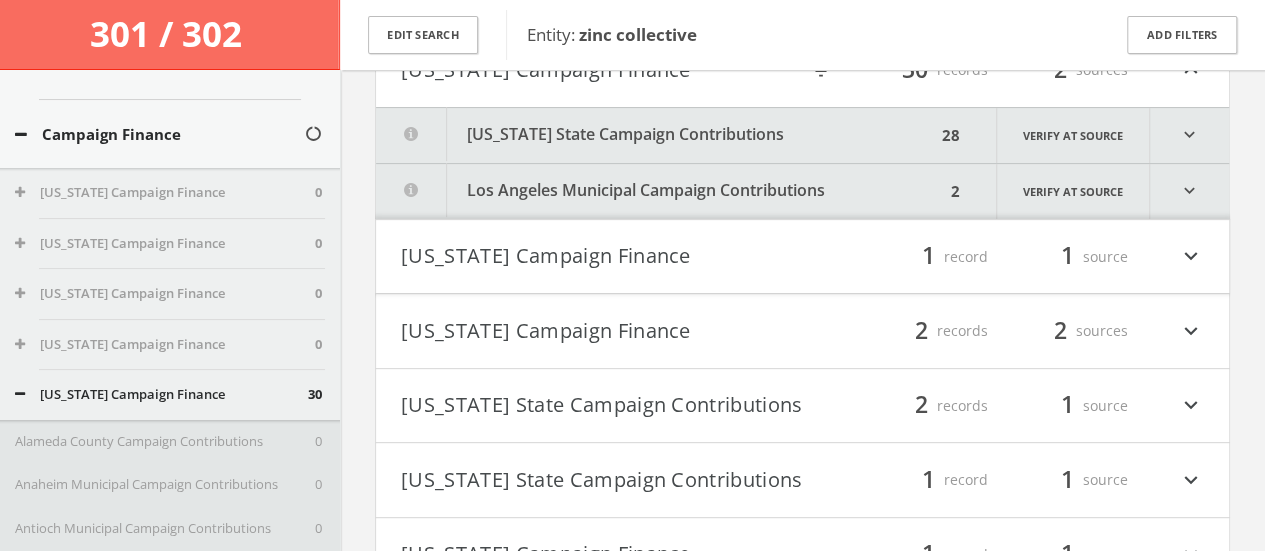 scroll, scrollTop: 0, scrollLeft: 0, axis: both 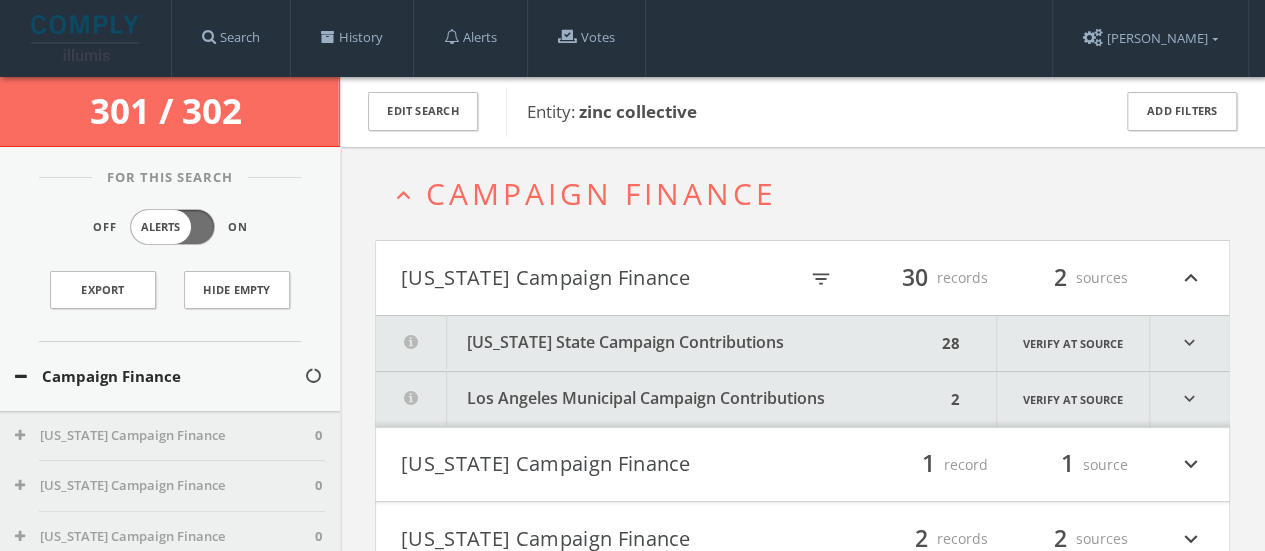 click on "Campaign Finance" at bounding box center (170, 376) 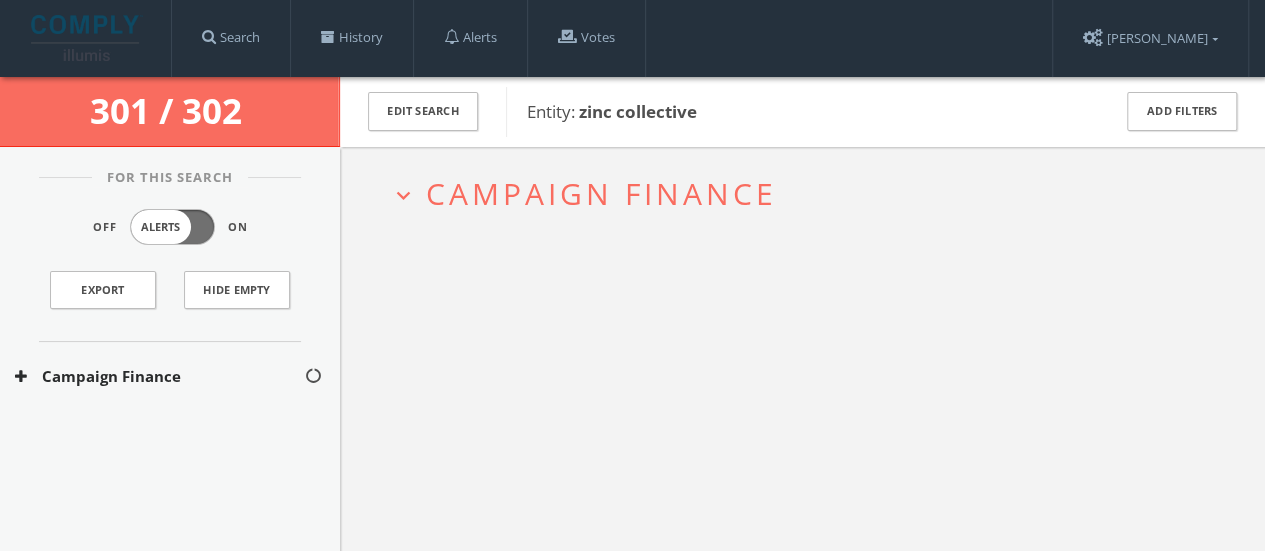 click at bounding box center (21, 376) 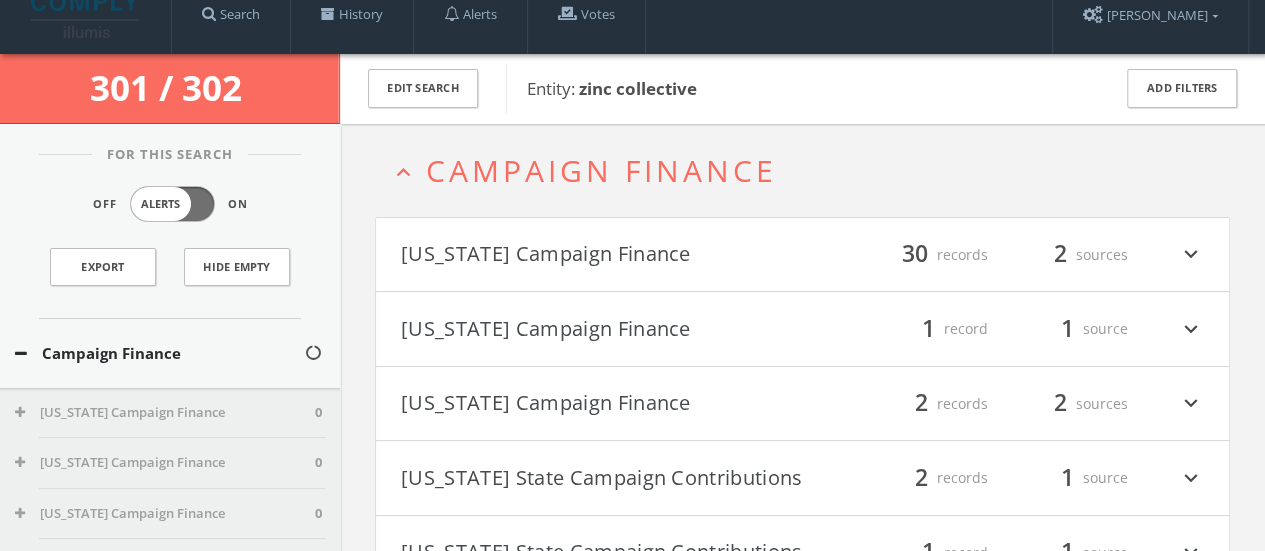 scroll, scrollTop: 52, scrollLeft: 0, axis: vertical 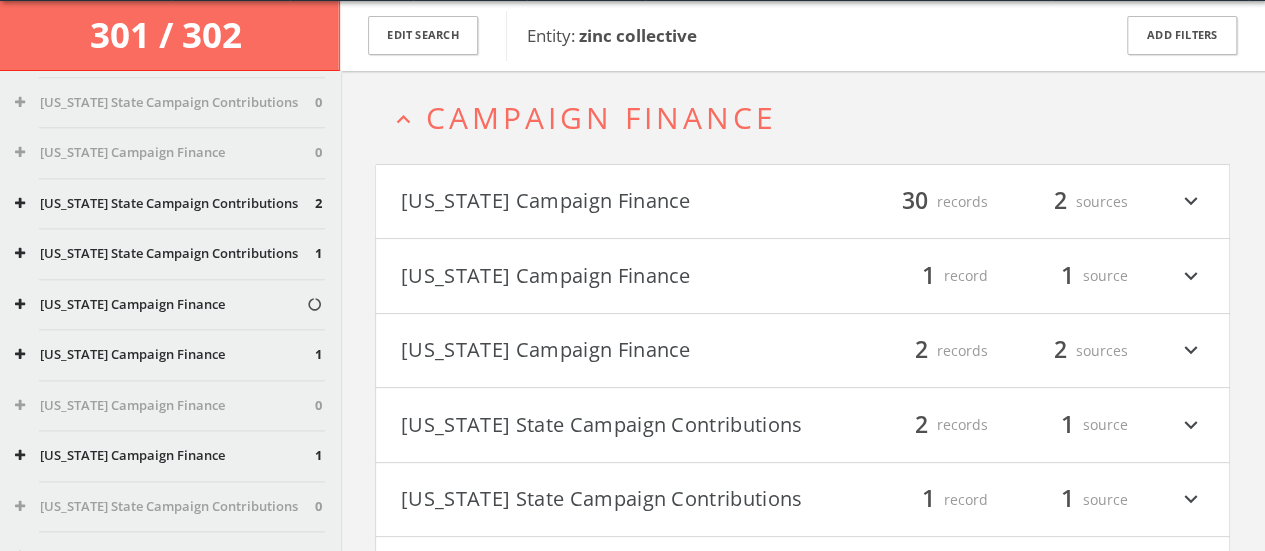 click on "Michigan Campaign Finance" at bounding box center (170, 305) 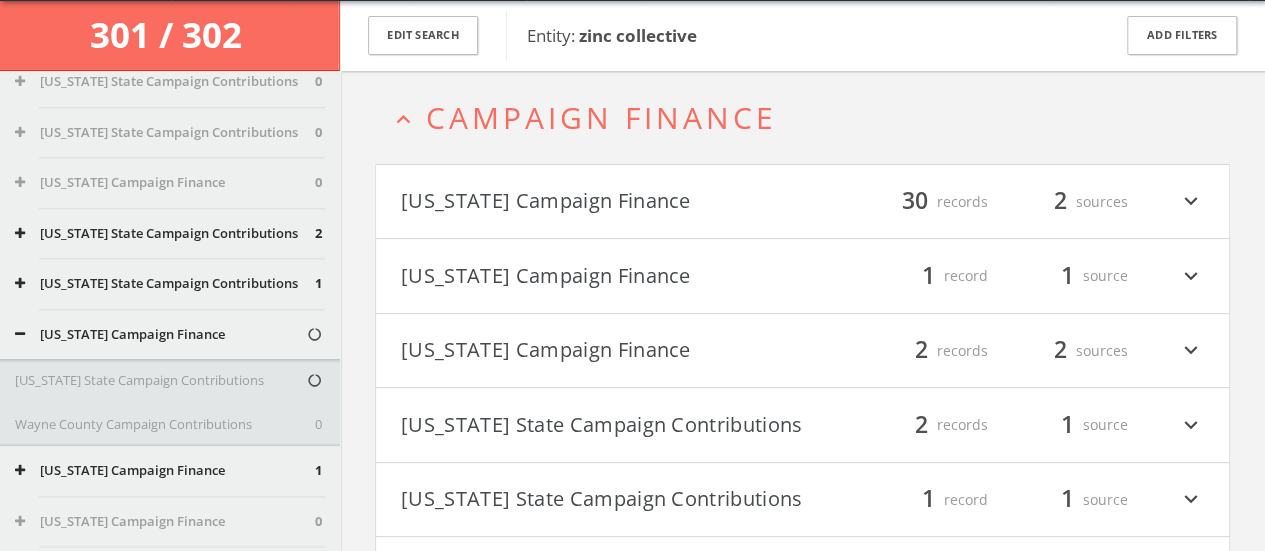 scroll, scrollTop: 1164, scrollLeft: 0, axis: vertical 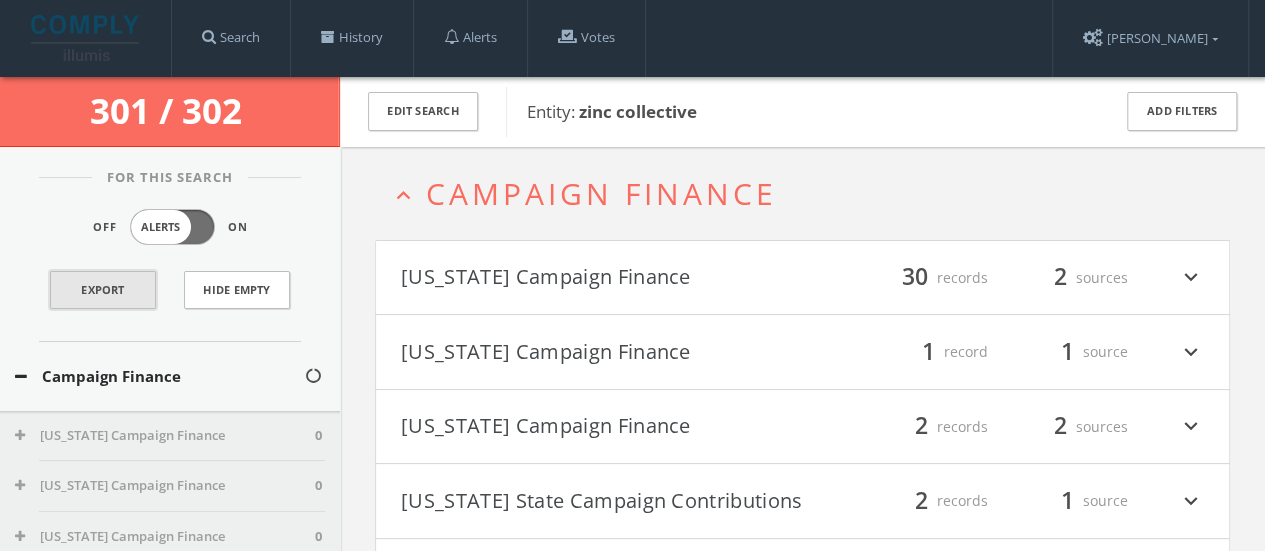 click on "Export" at bounding box center (103, 290) 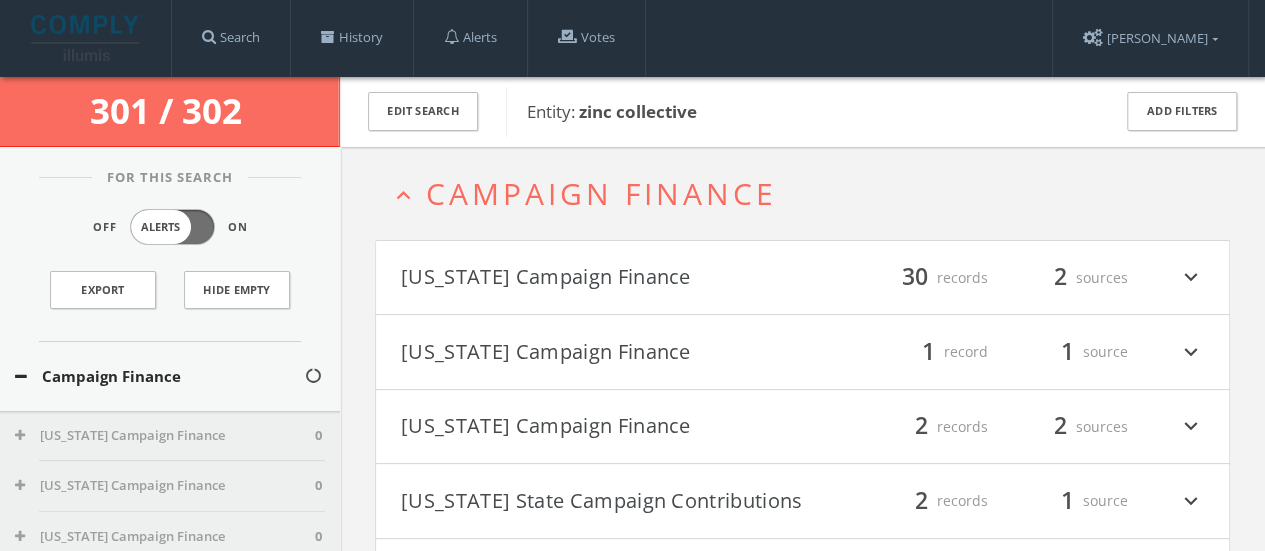 drag, startPoint x: 756, startPoint y: 115, endPoint x: 728, endPoint y: 119, distance: 28.284271 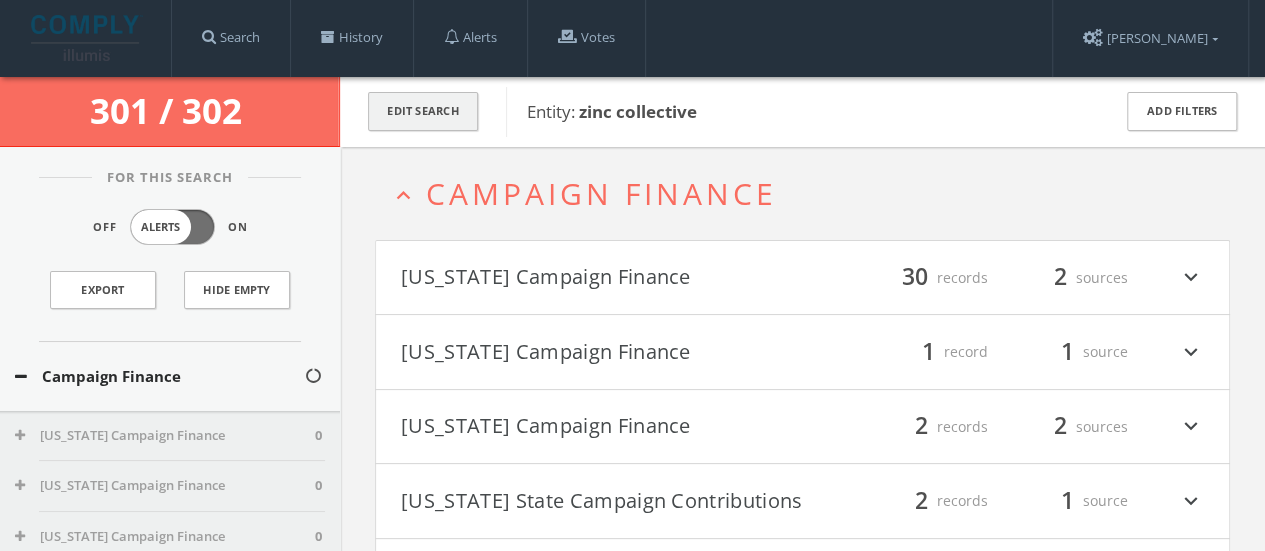 click on "Edit Search" at bounding box center (423, 111) 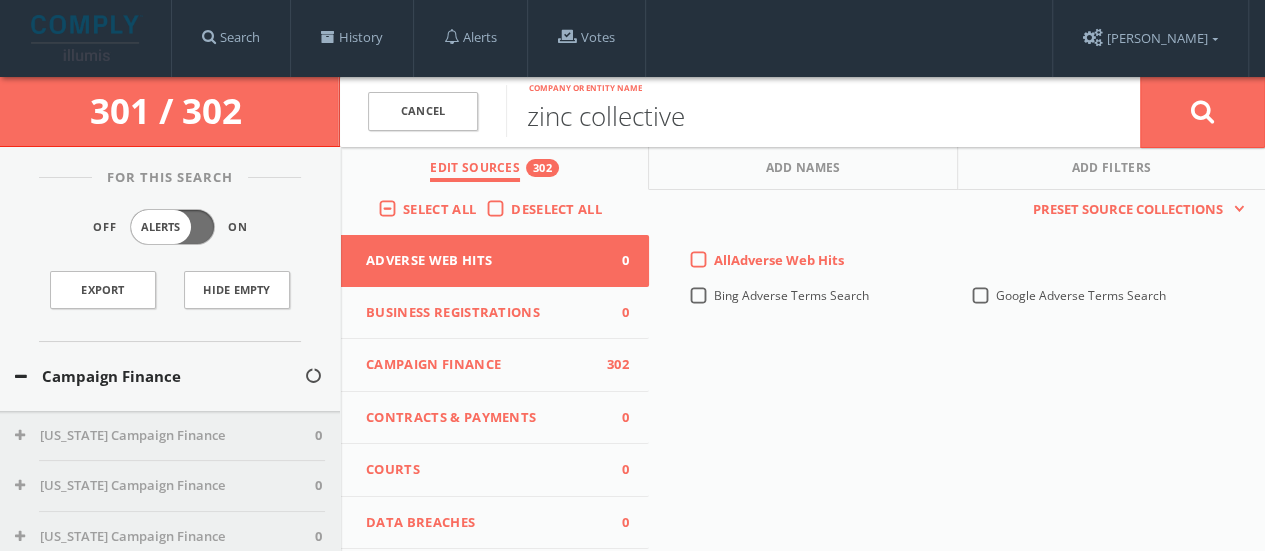 drag, startPoint x: 724, startPoint y: 119, endPoint x: 172, endPoint y: 118, distance: 552.0009 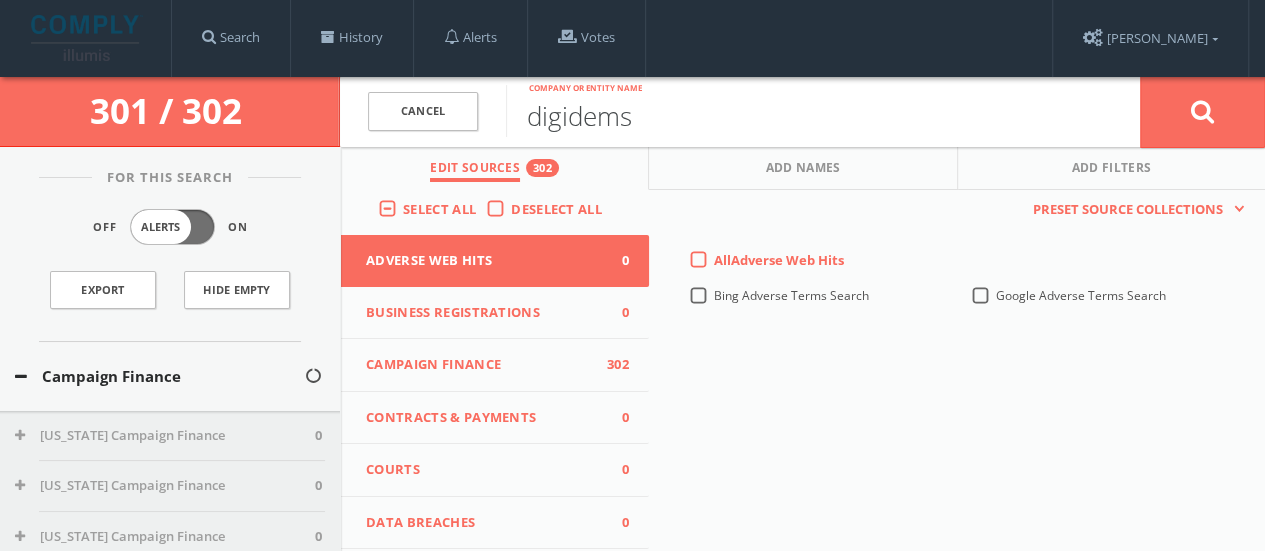 type on "digidems" 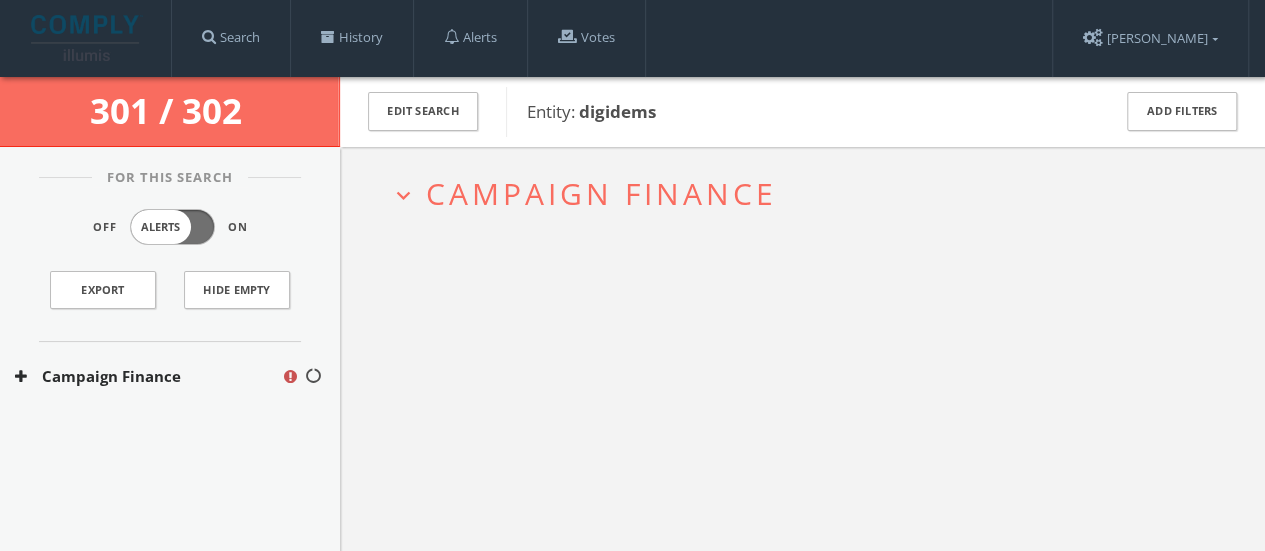 click on "expand_more Campaign Finance" at bounding box center [802, 422] 